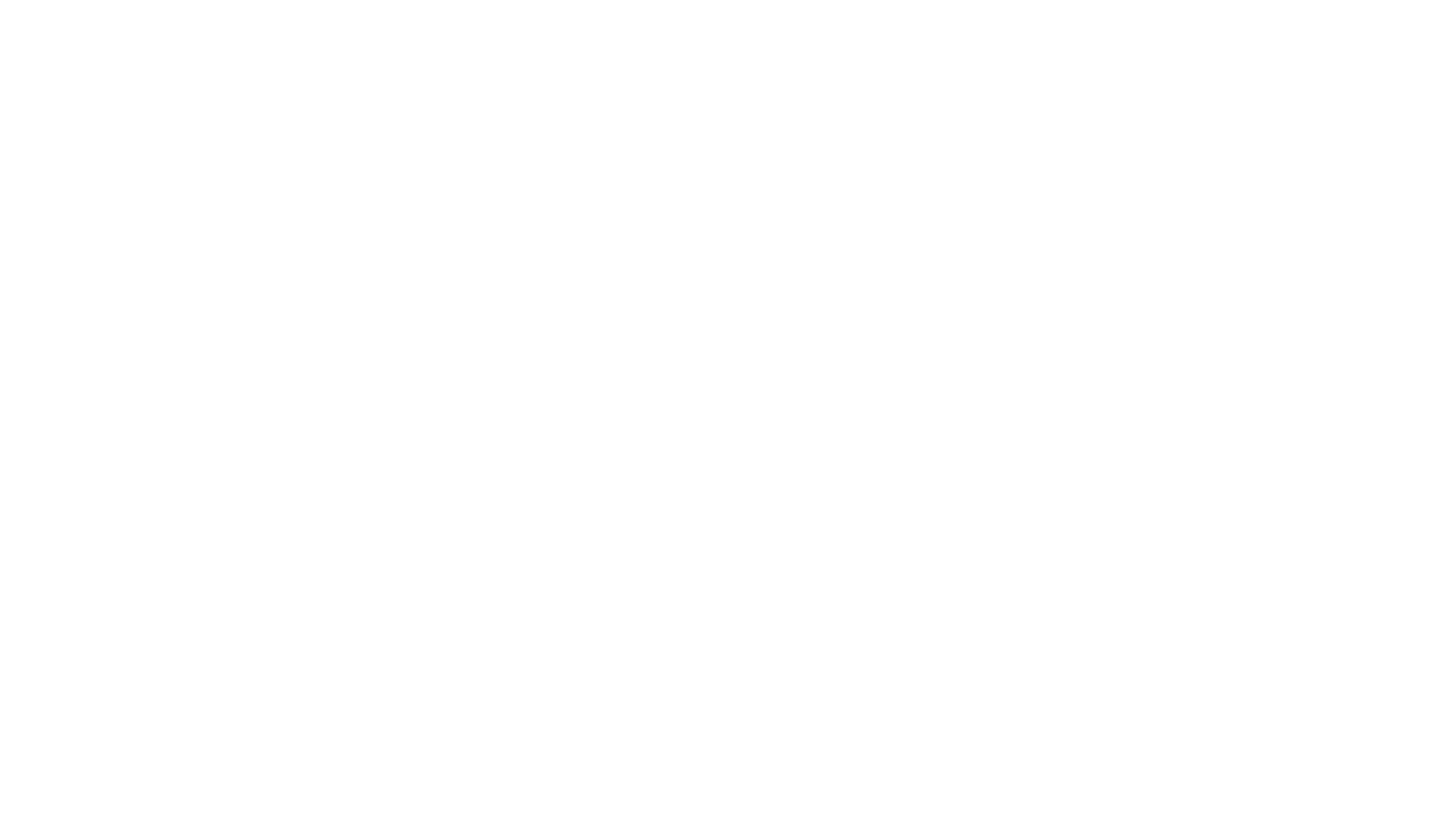 scroll, scrollTop: 0, scrollLeft: 0, axis: both 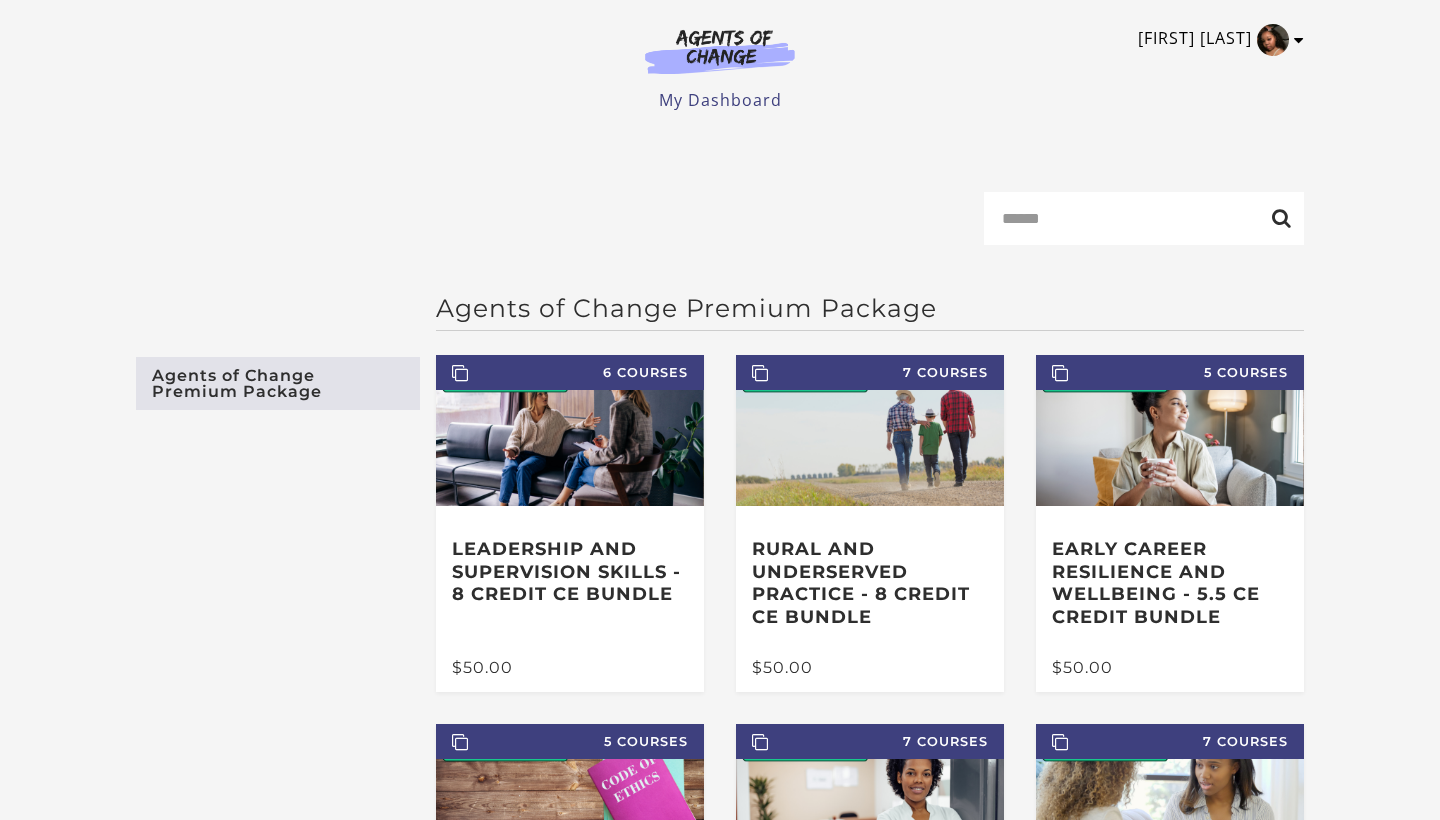 click at bounding box center (1299, 40) 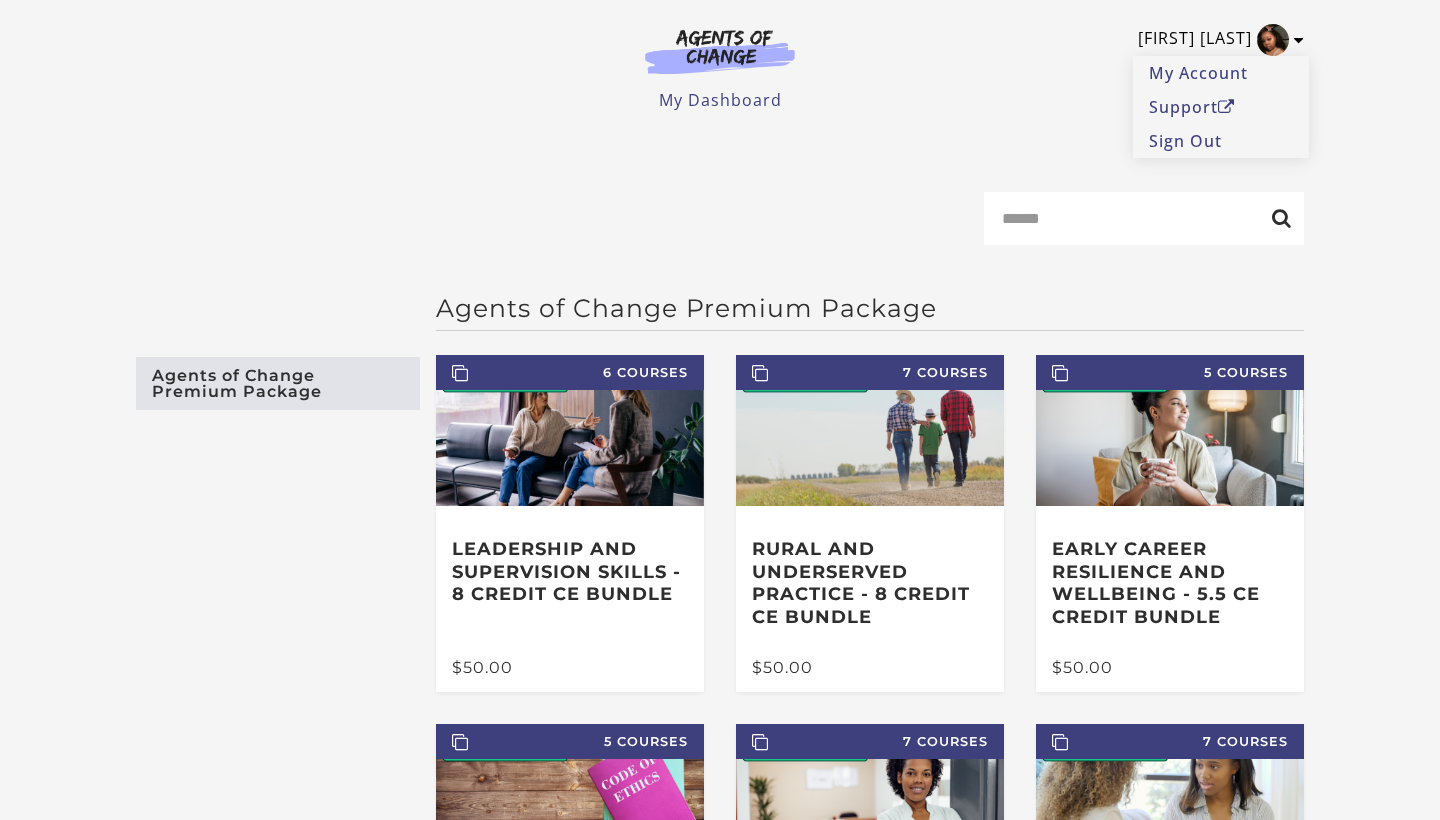 click at bounding box center [1299, 40] 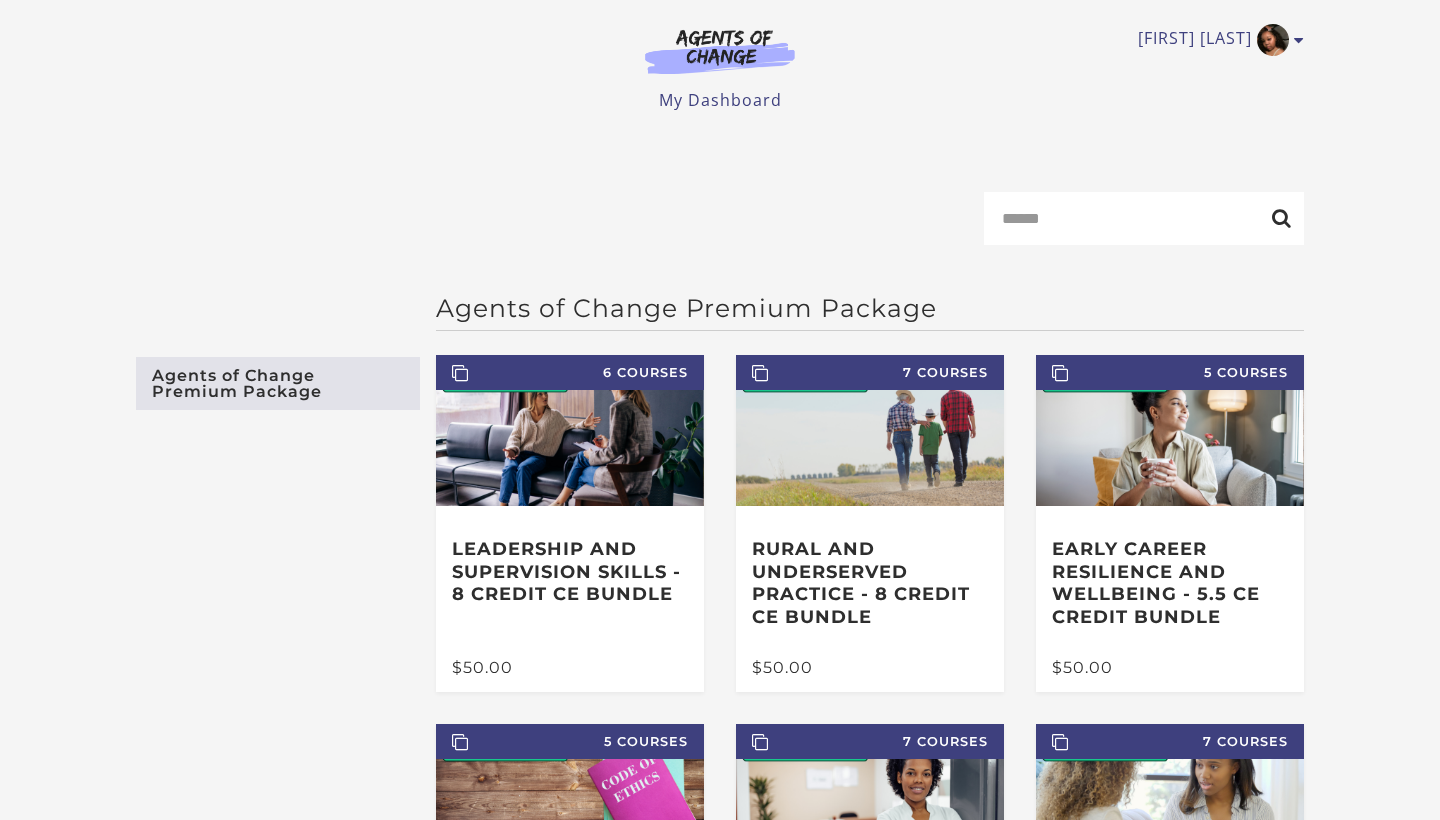 scroll, scrollTop: 0, scrollLeft: 0, axis: both 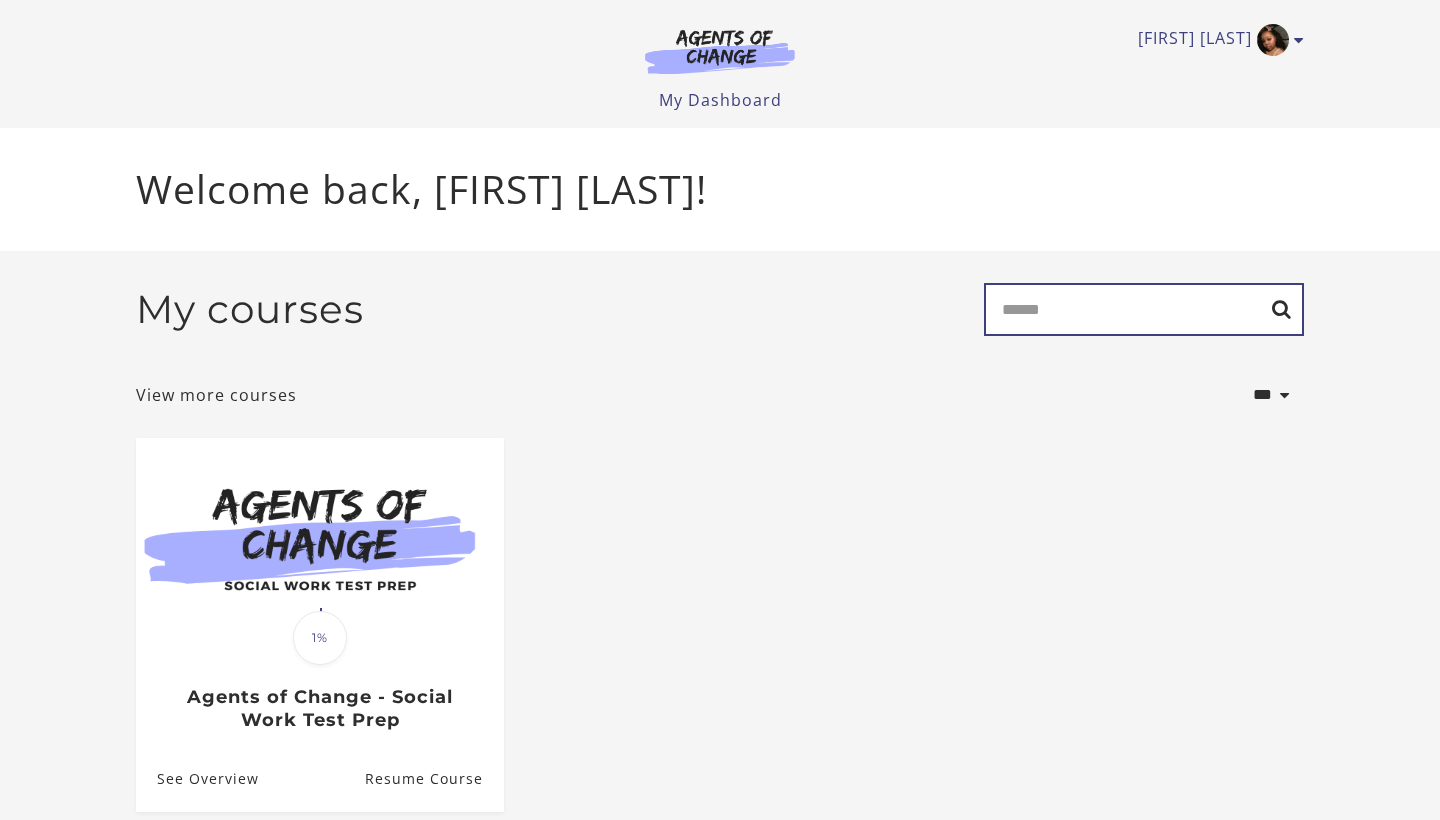 click on "Search" at bounding box center (1144, 309) 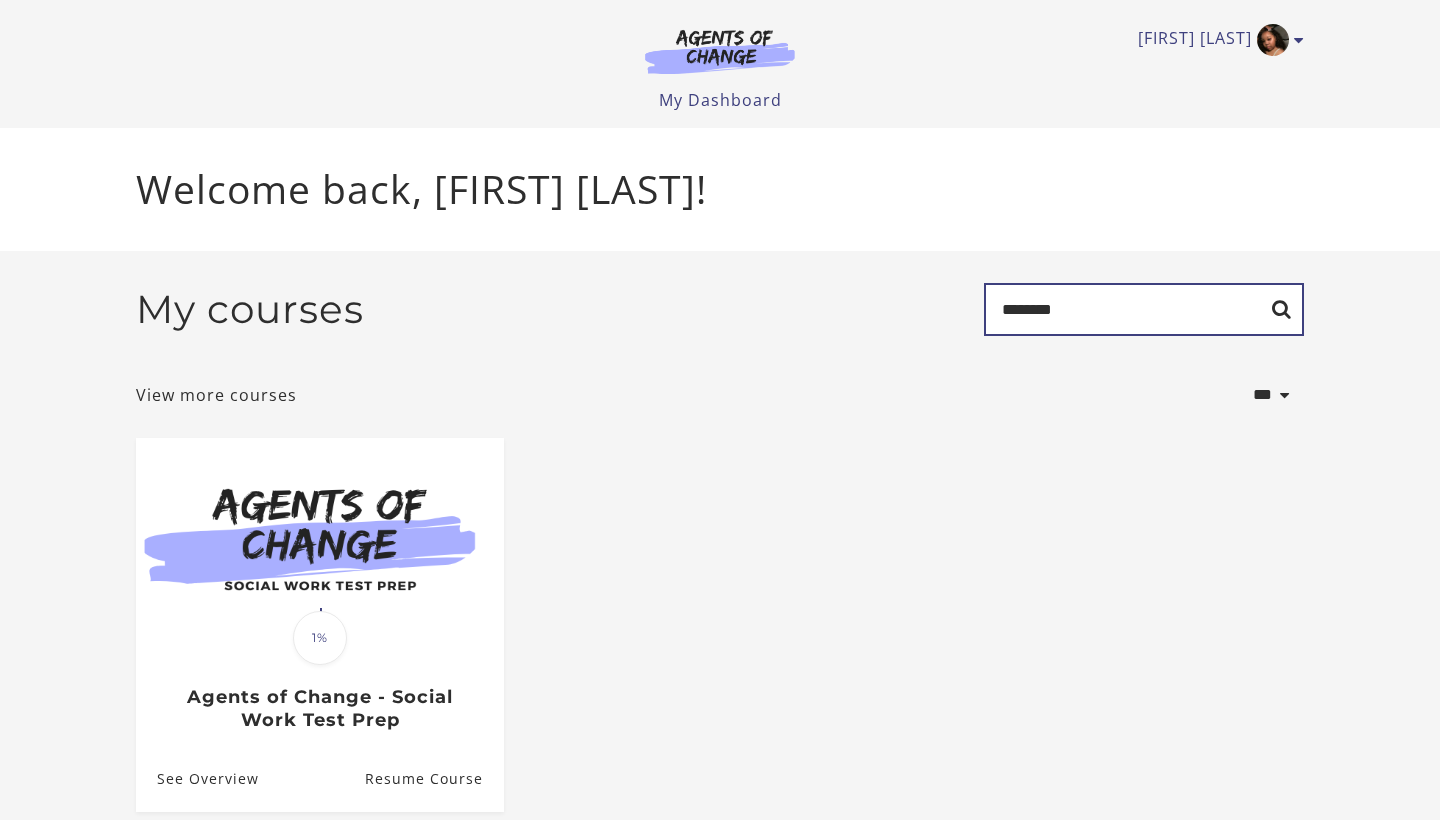type on "********" 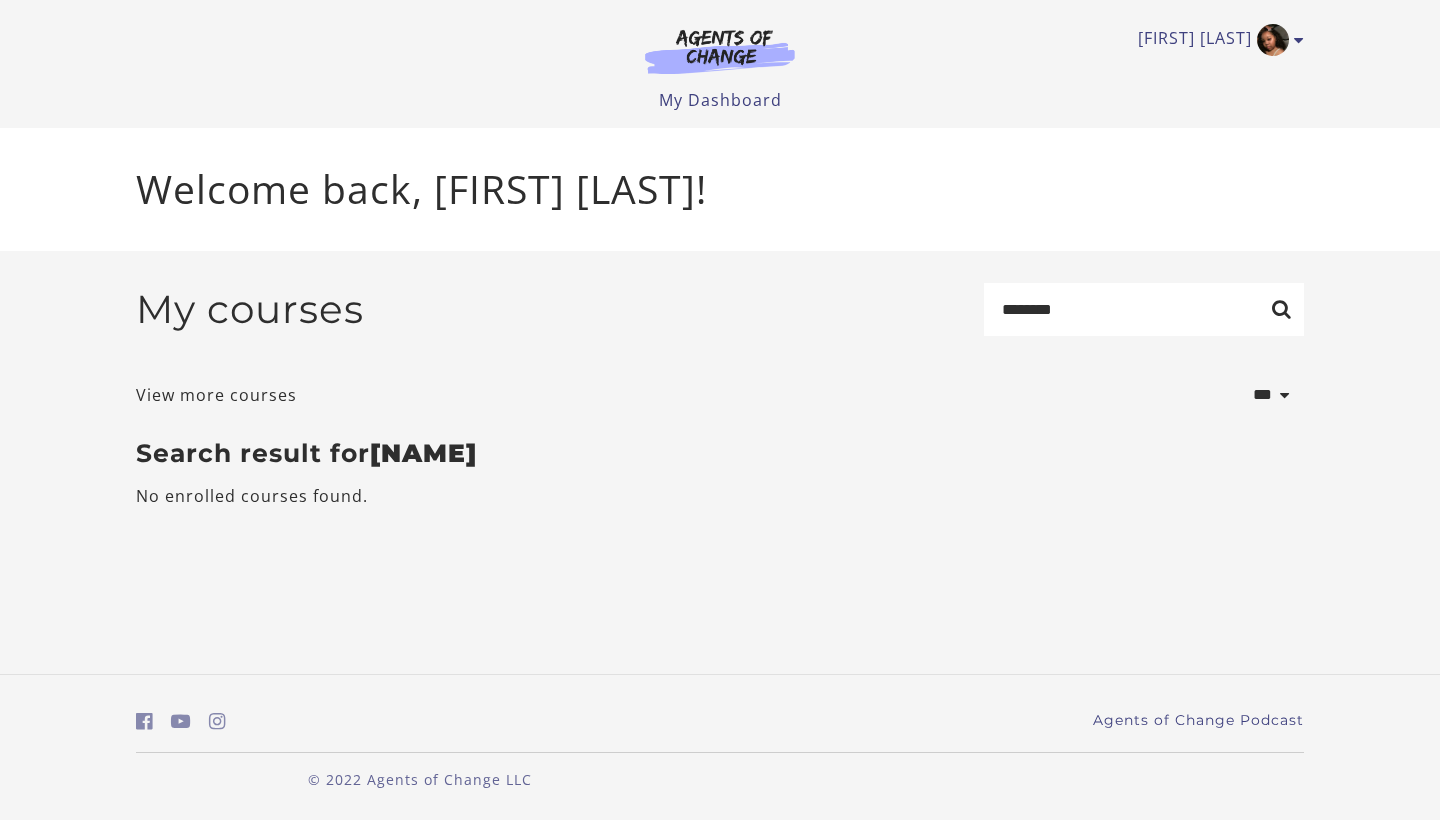 scroll, scrollTop: 0, scrollLeft: 0, axis: both 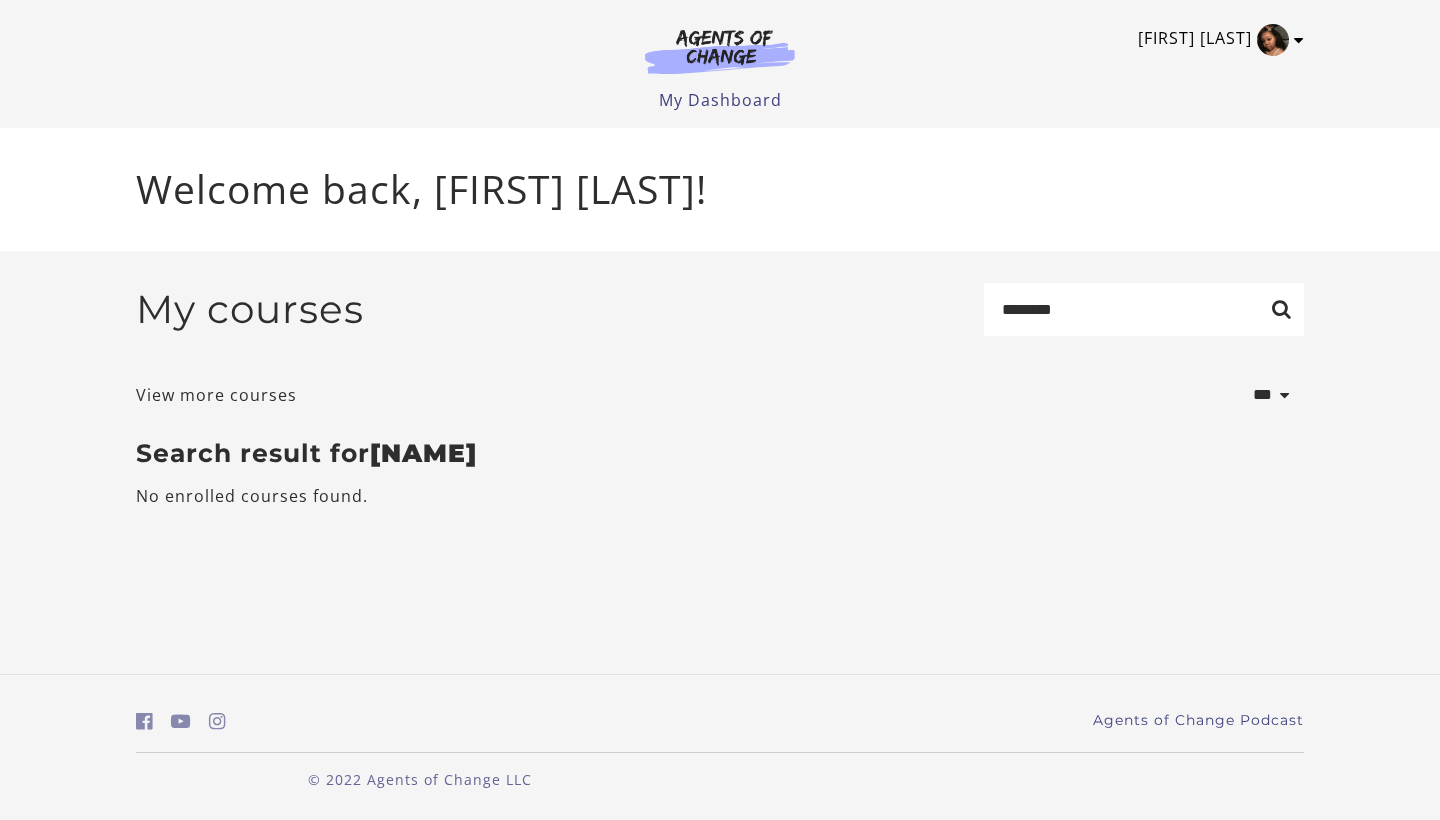 click at bounding box center (1299, 40) 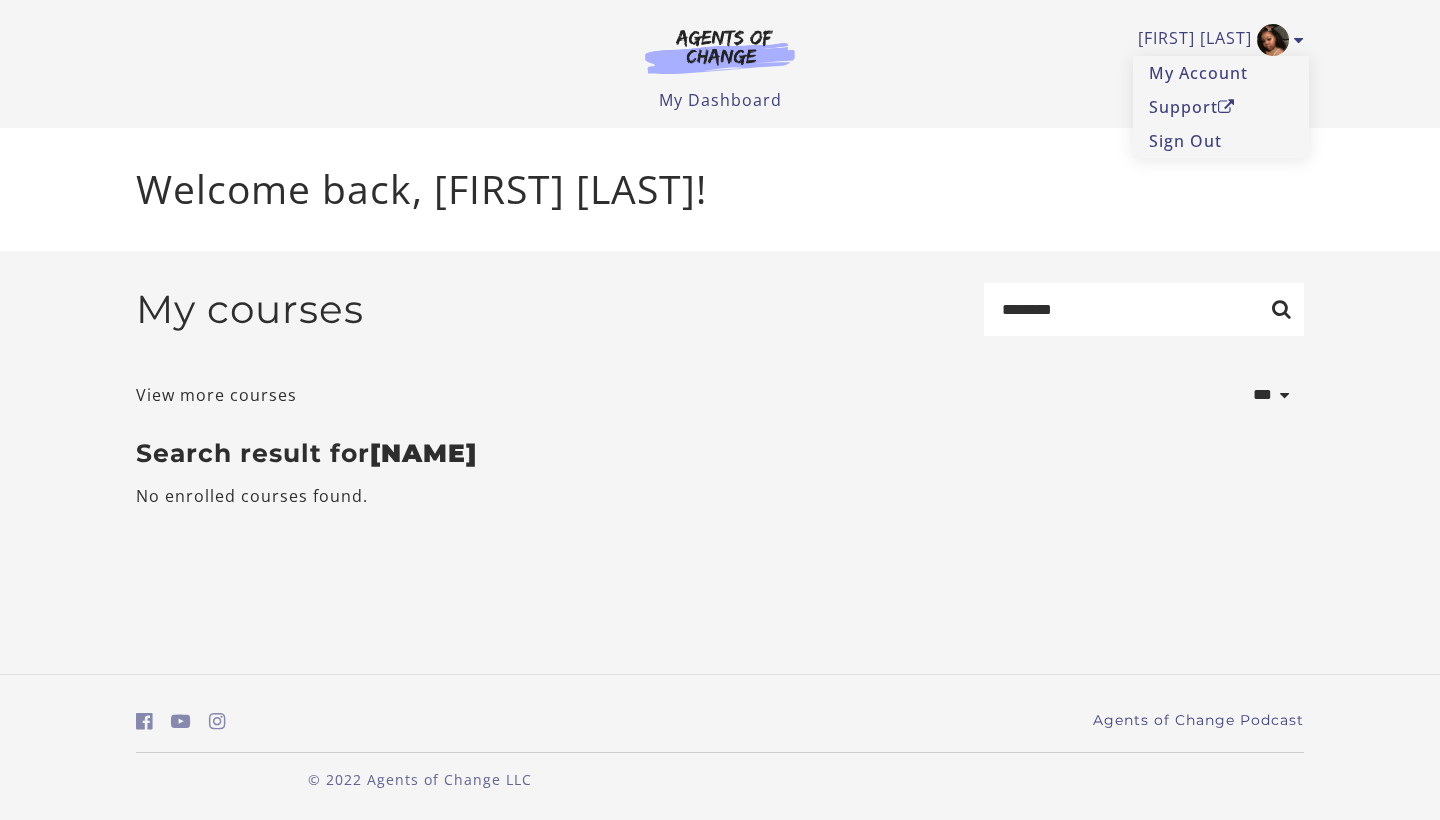 click at bounding box center [720, 51] 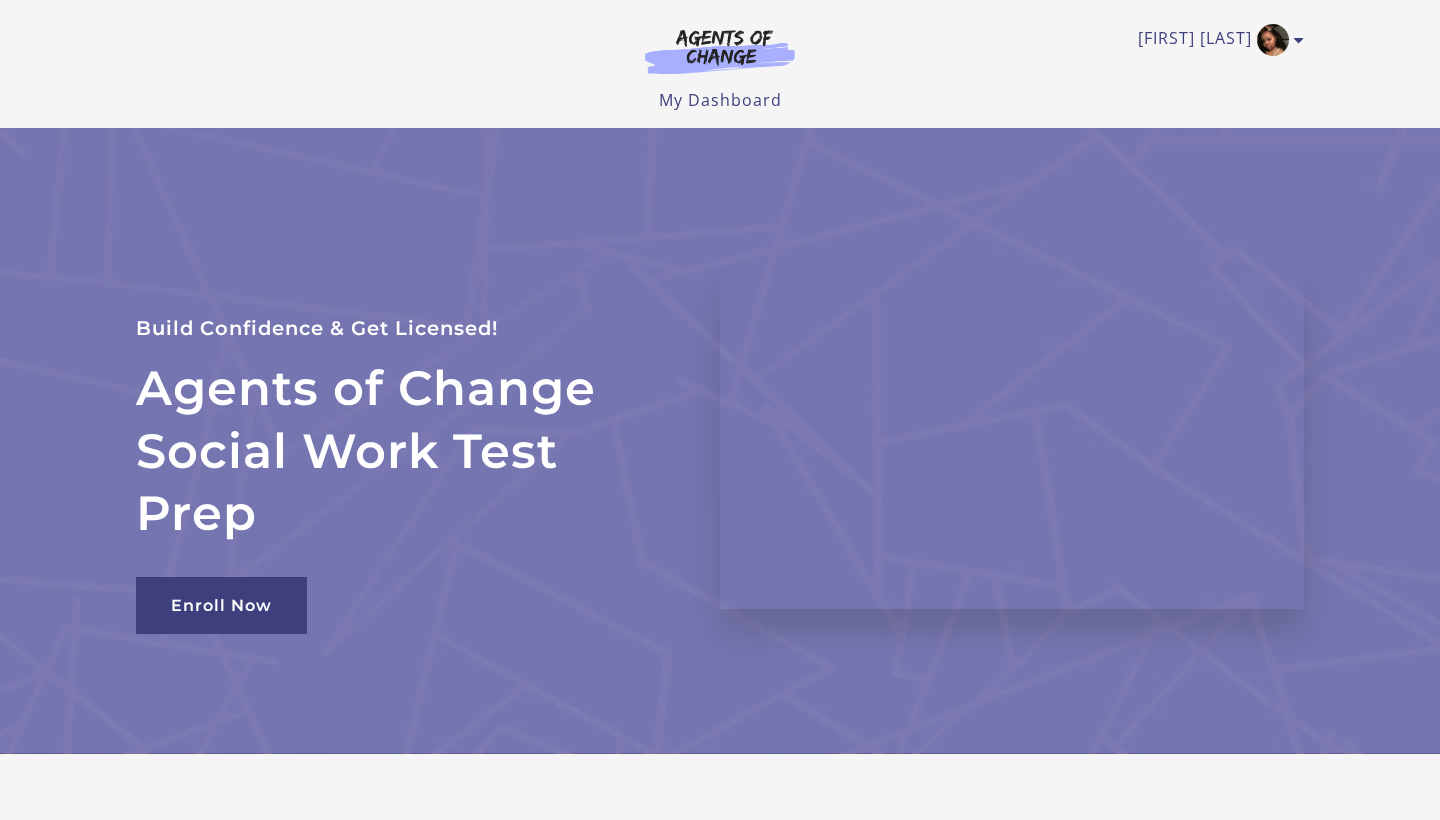scroll, scrollTop: 0, scrollLeft: 0, axis: both 